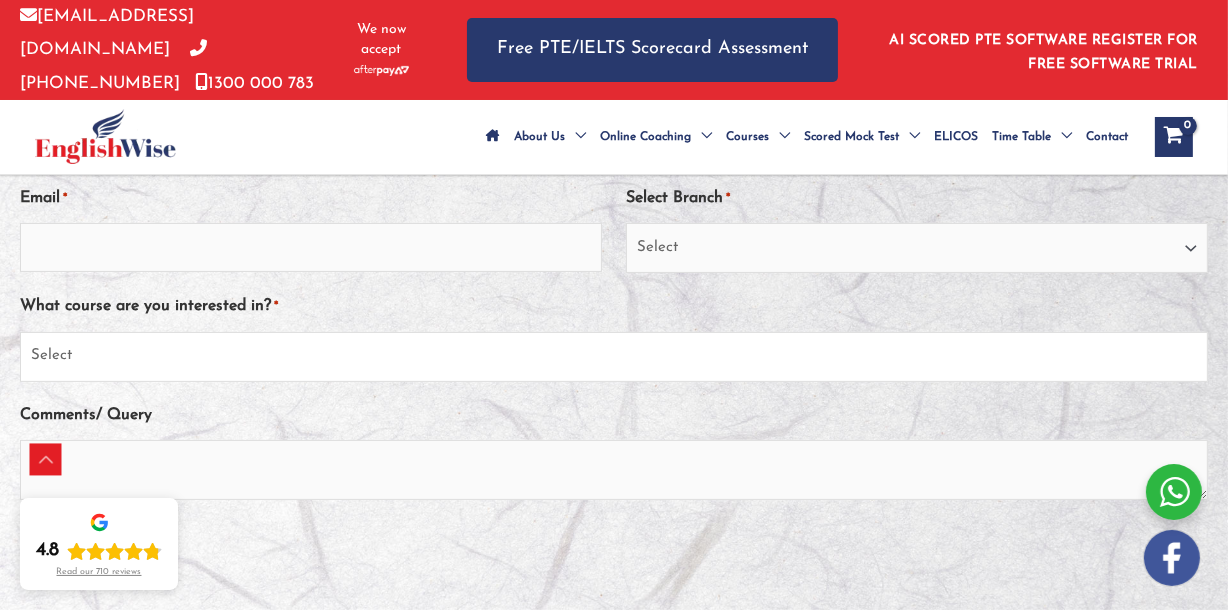 scroll, scrollTop: 549, scrollLeft: 0, axis: vertical 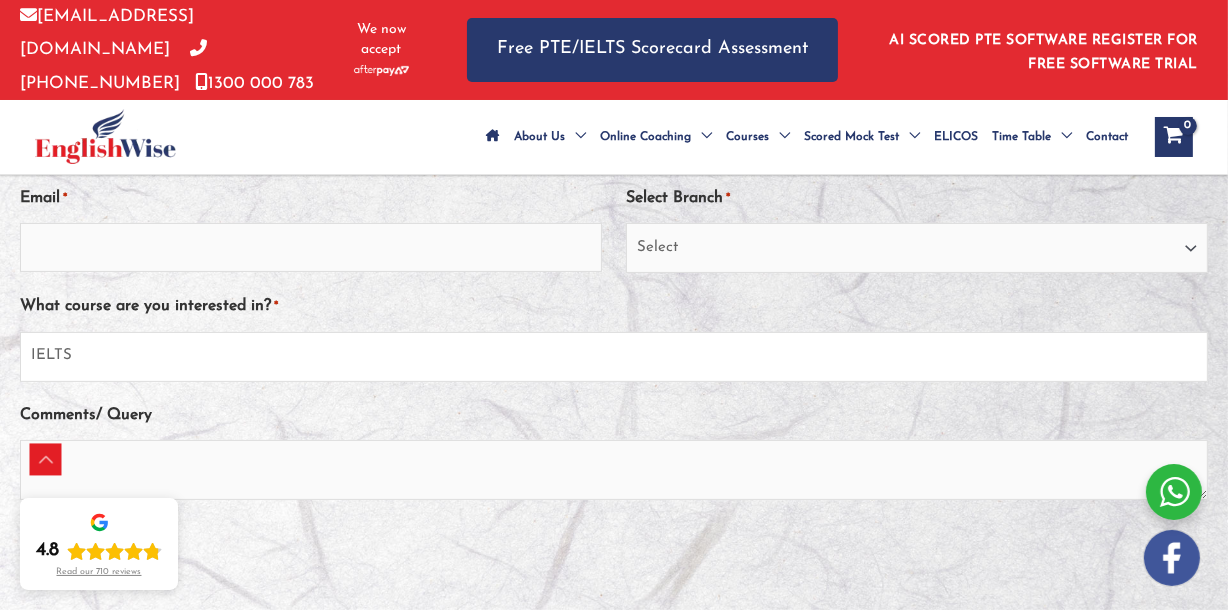 click on "Select PTE NAATI IELTS OET General English" at bounding box center [614, 357] 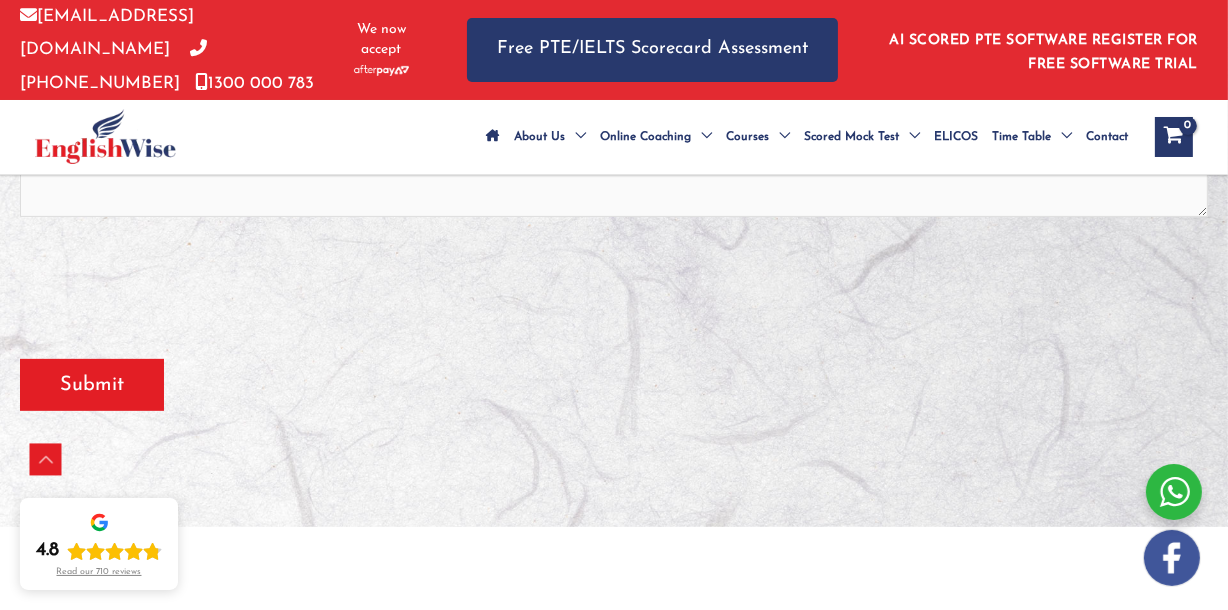 scroll, scrollTop: 833, scrollLeft: 0, axis: vertical 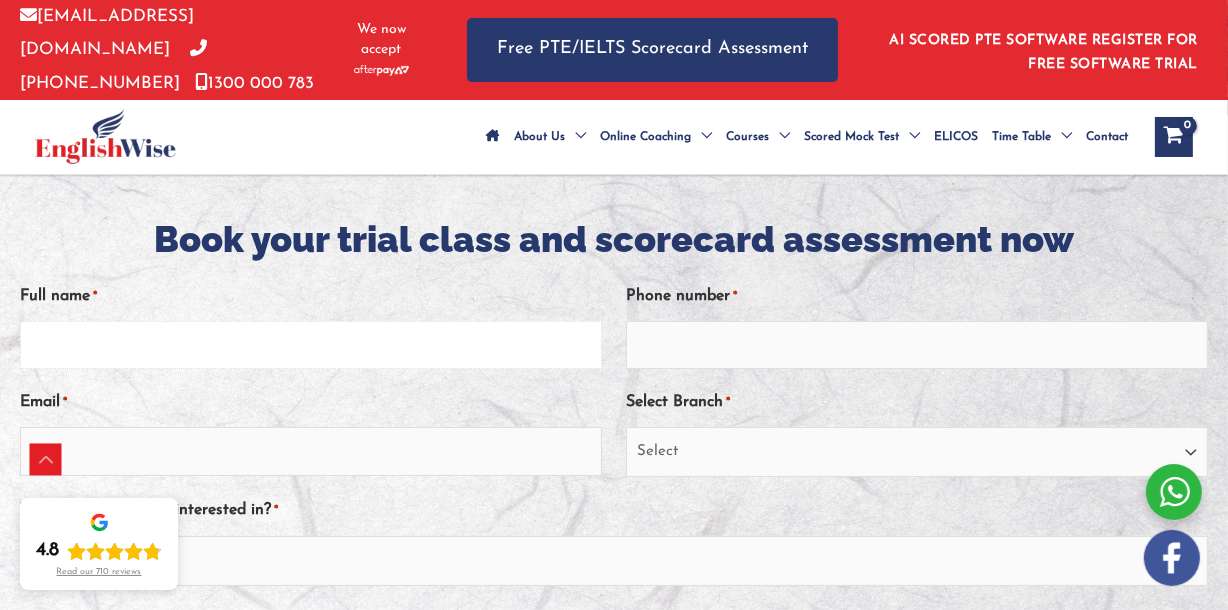 click on "Full name *" at bounding box center [311, 345] 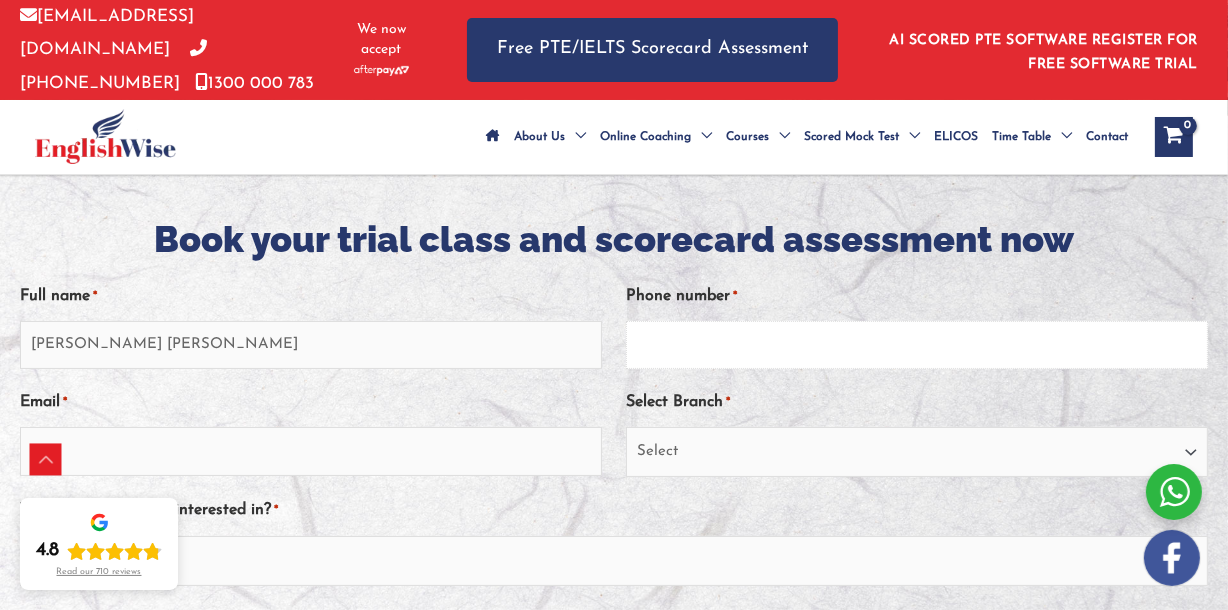 type on "0424462626" 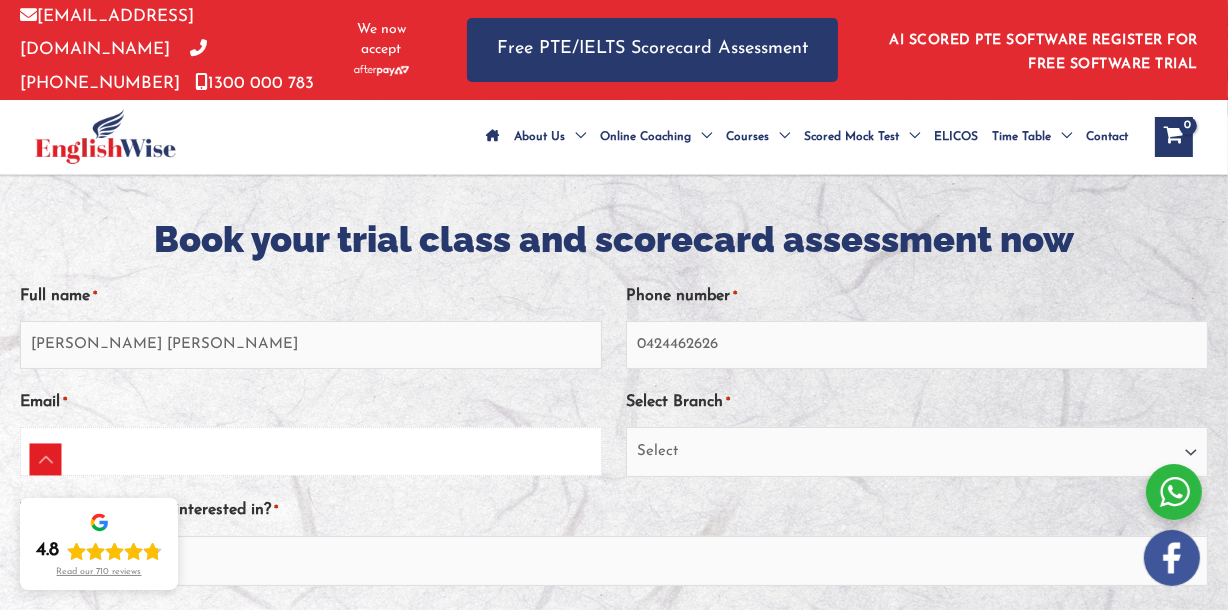 click on "Email *" at bounding box center [311, 451] 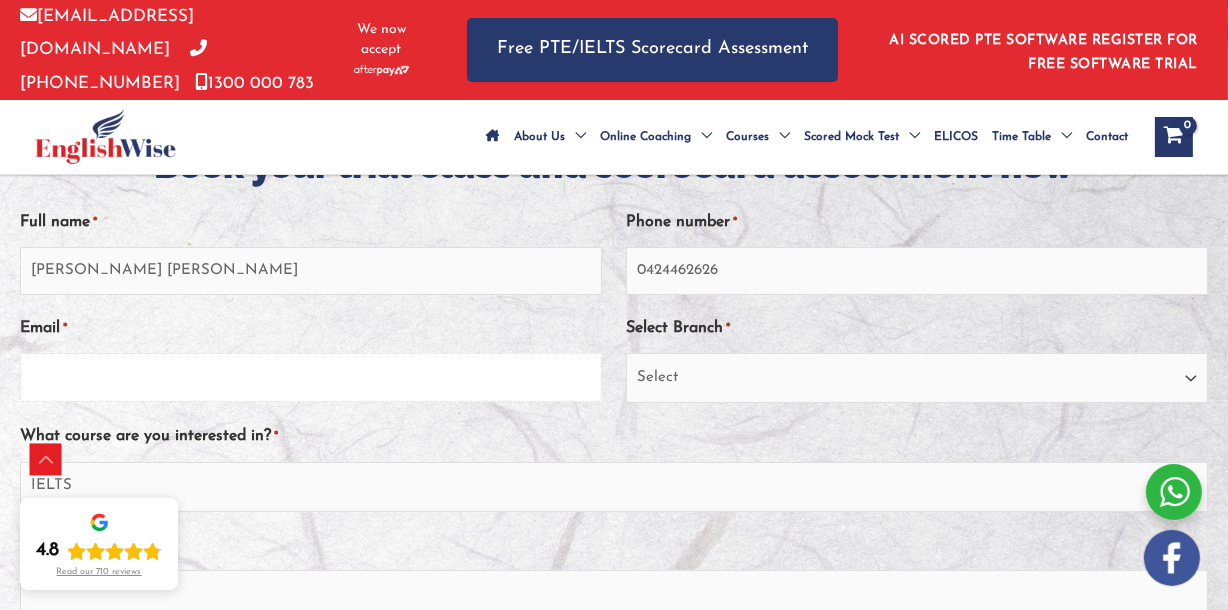 scroll, scrollTop: 431, scrollLeft: 0, axis: vertical 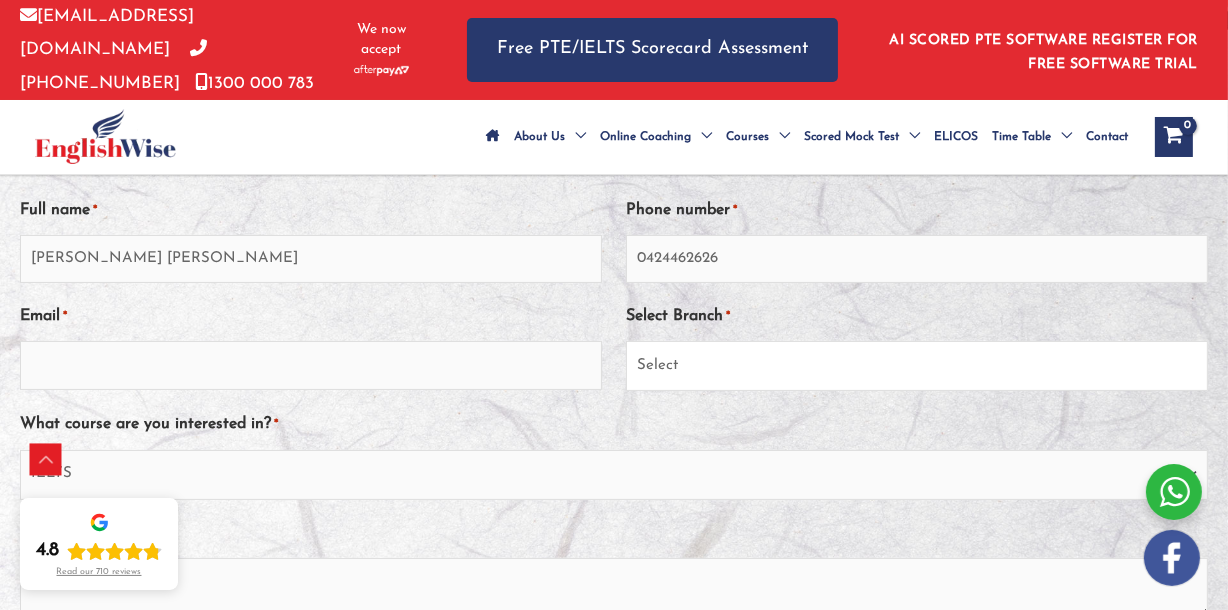 click on "Select Sydney City Center Sydney Parramatta EnglishWise Global Brisbane Gold Coast Australian Capital Territory/Canberra South Australia Victoria Tasmania Northern Territory Western Australia Outside Australia" at bounding box center [917, 366] 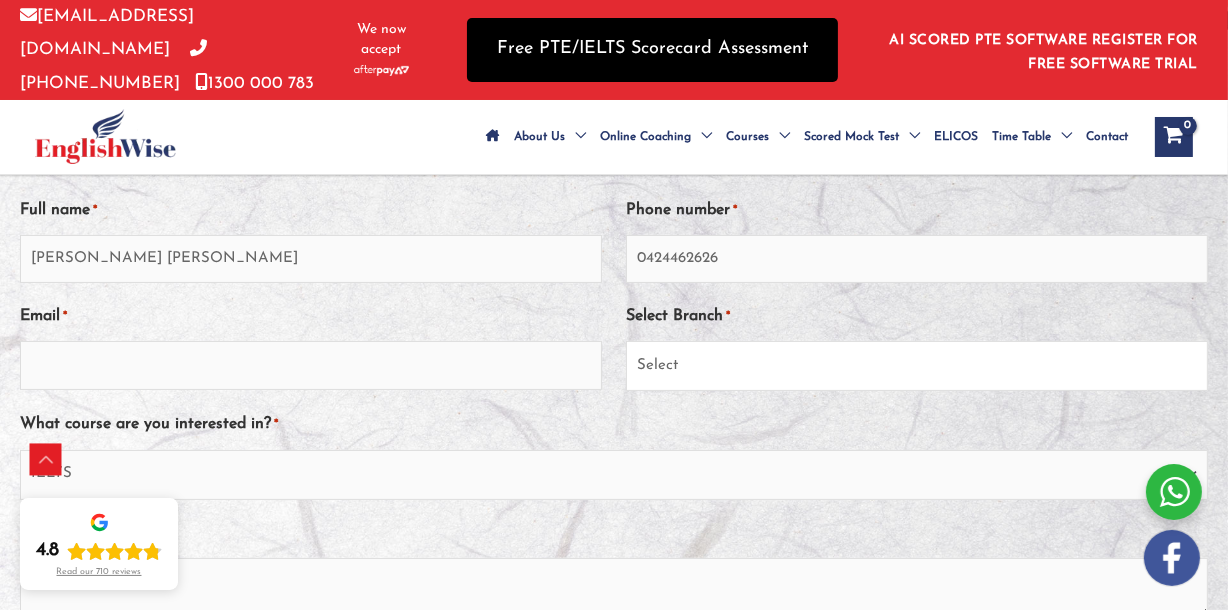 select on "Sydney Parramatta" 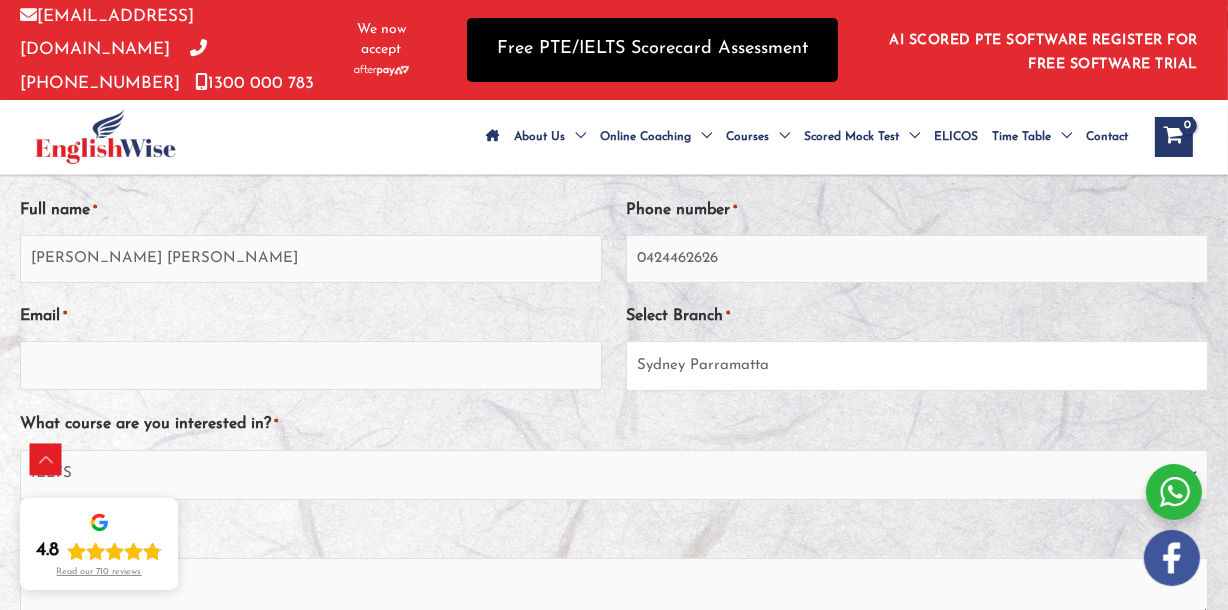 click on "Select Sydney City Center Sydney Parramatta EnglishWise Global Brisbane Gold Coast Australian Capital Territory/Canberra South Australia Victoria Tasmania Northern Territory Western Australia Outside Australia" at bounding box center (917, 366) 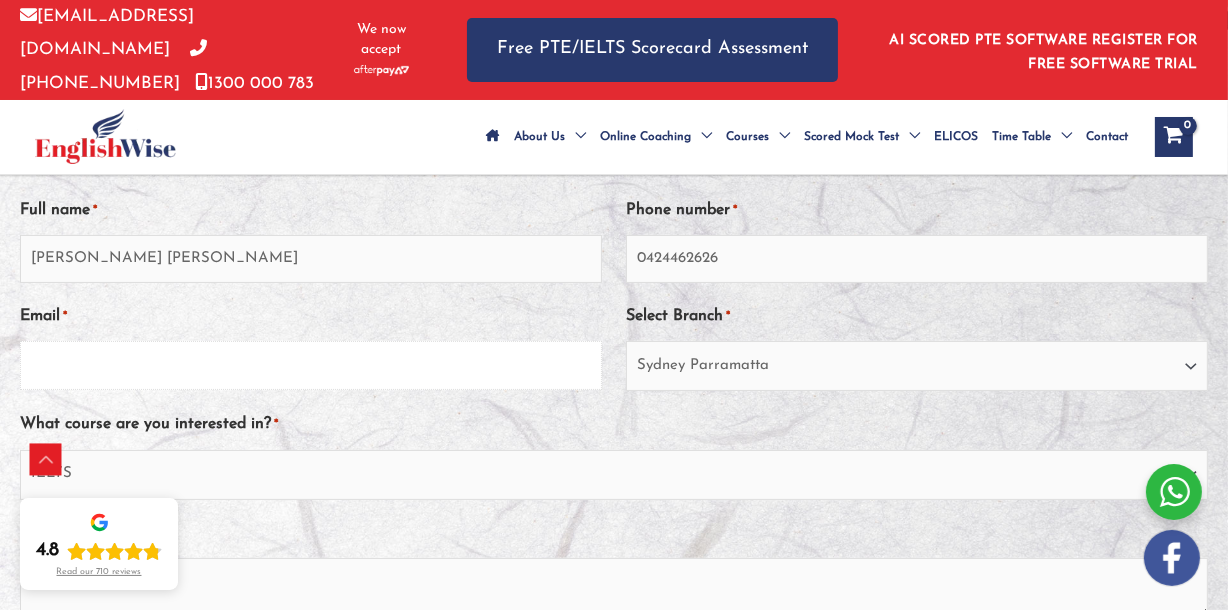 click on "Email *" at bounding box center [311, 365] 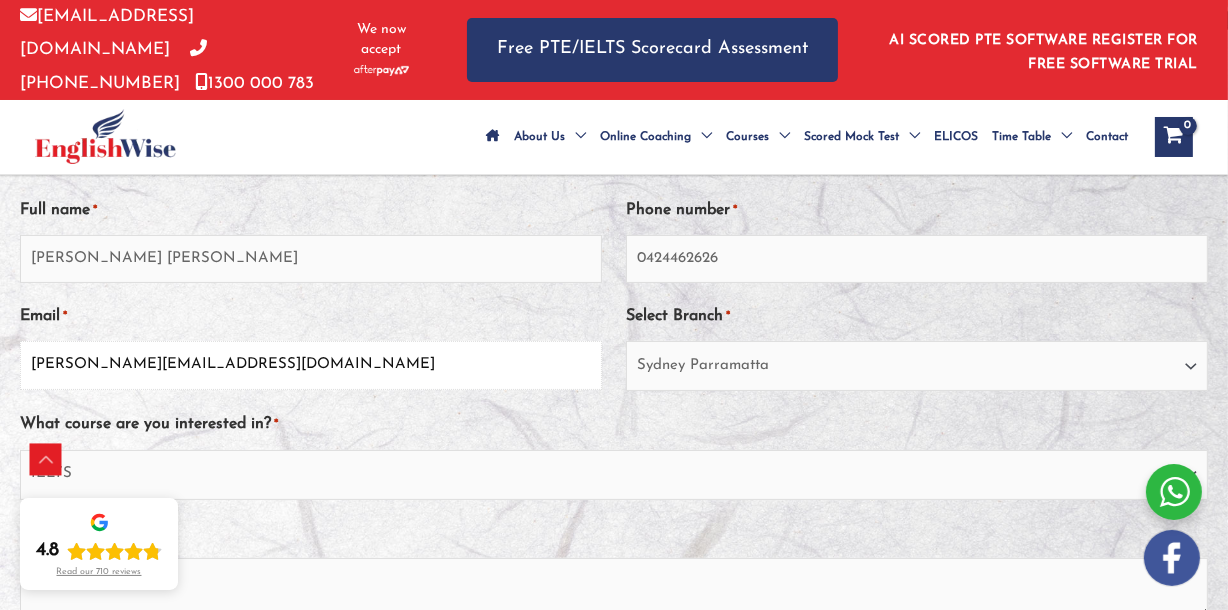 type on "huy.tanh.cb@gmail.com" 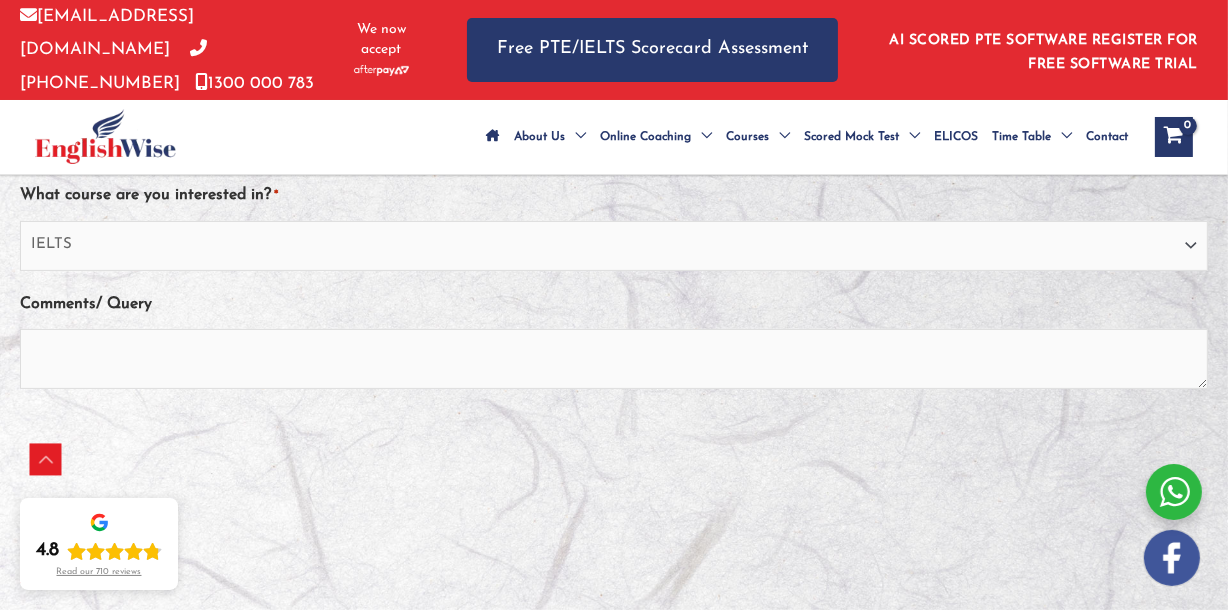 scroll, scrollTop: 661, scrollLeft: 0, axis: vertical 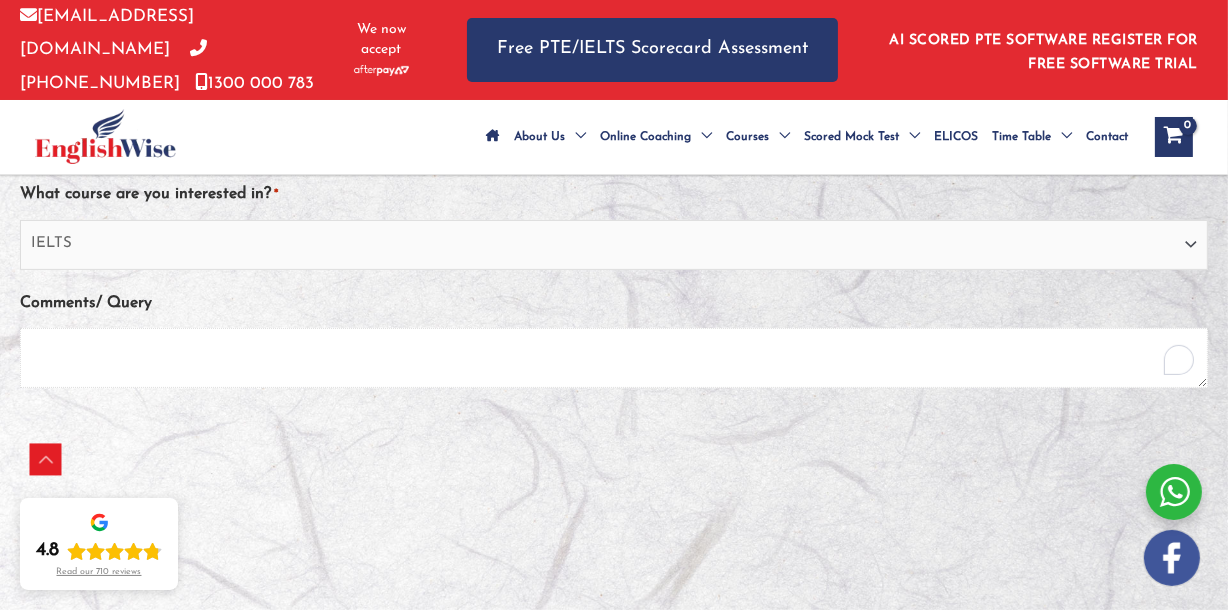 click on "Comments/ Query" at bounding box center [614, 358] 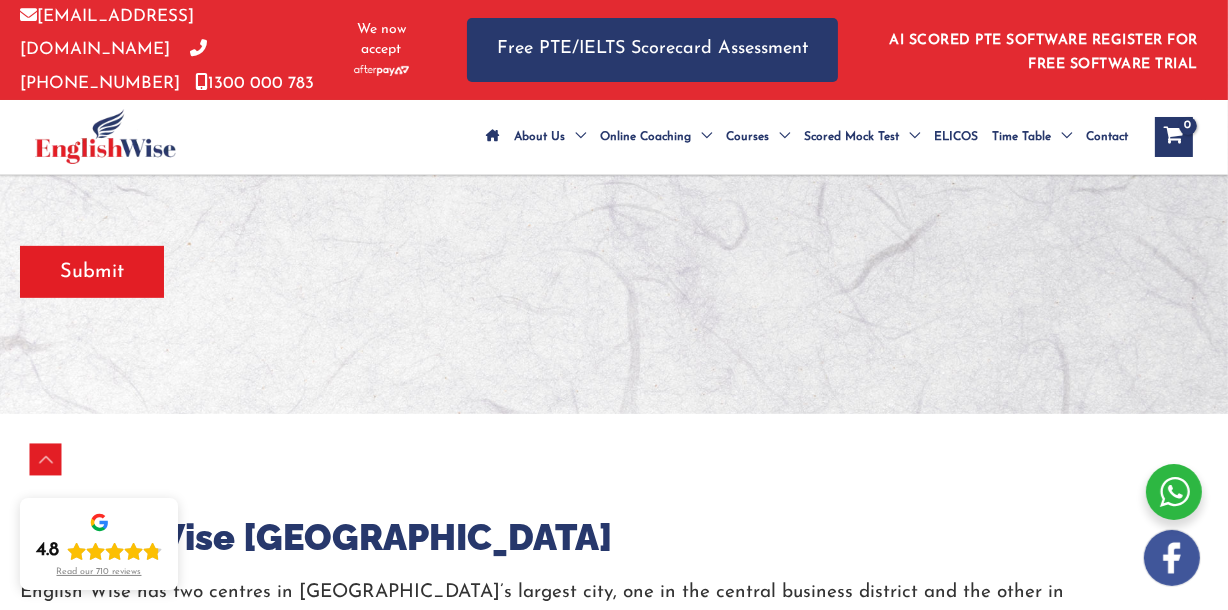 scroll, scrollTop: 944, scrollLeft: 0, axis: vertical 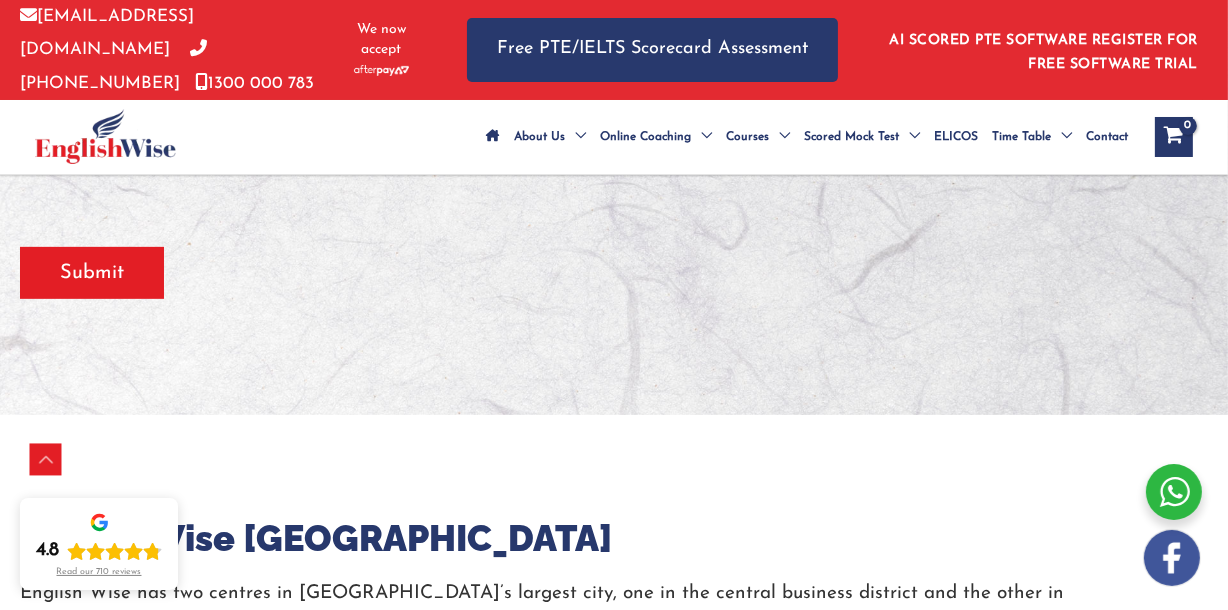 click on "Submit" at bounding box center (614, 263) 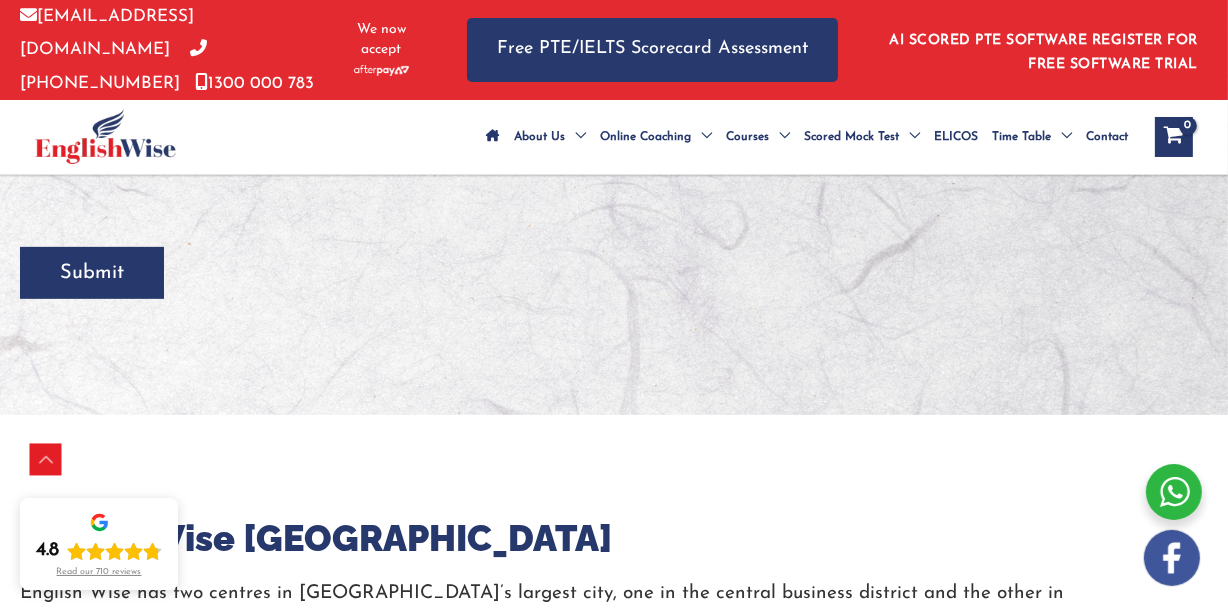 click on "Submit" at bounding box center [92, 273] 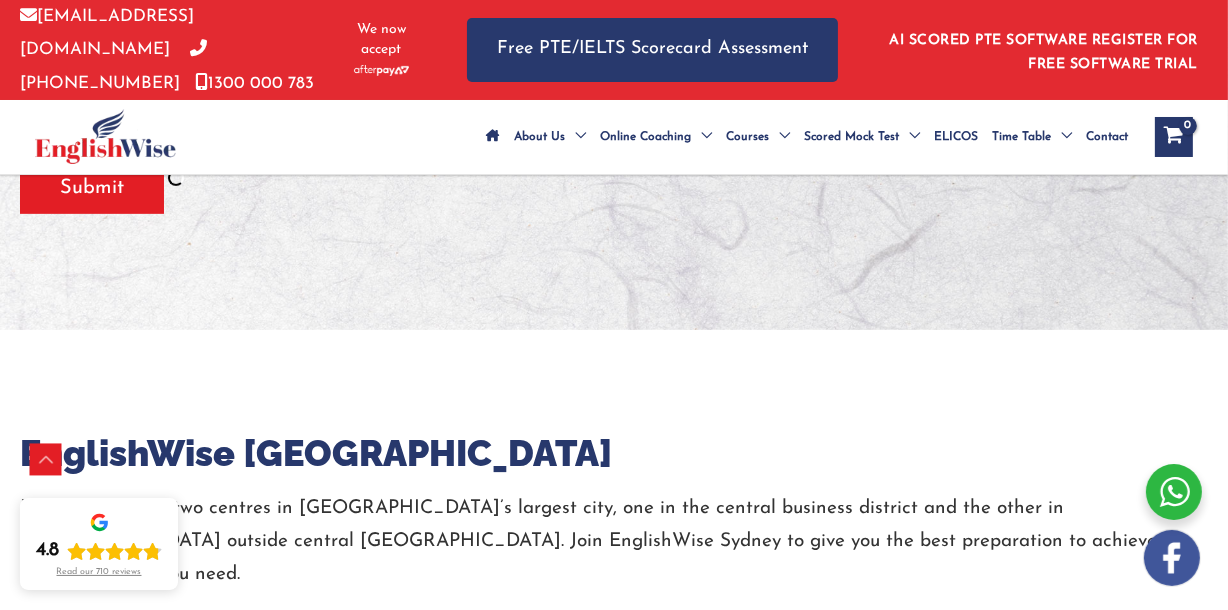 scroll, scrollTop: 813, scrollLeft: 0, axis: vertical 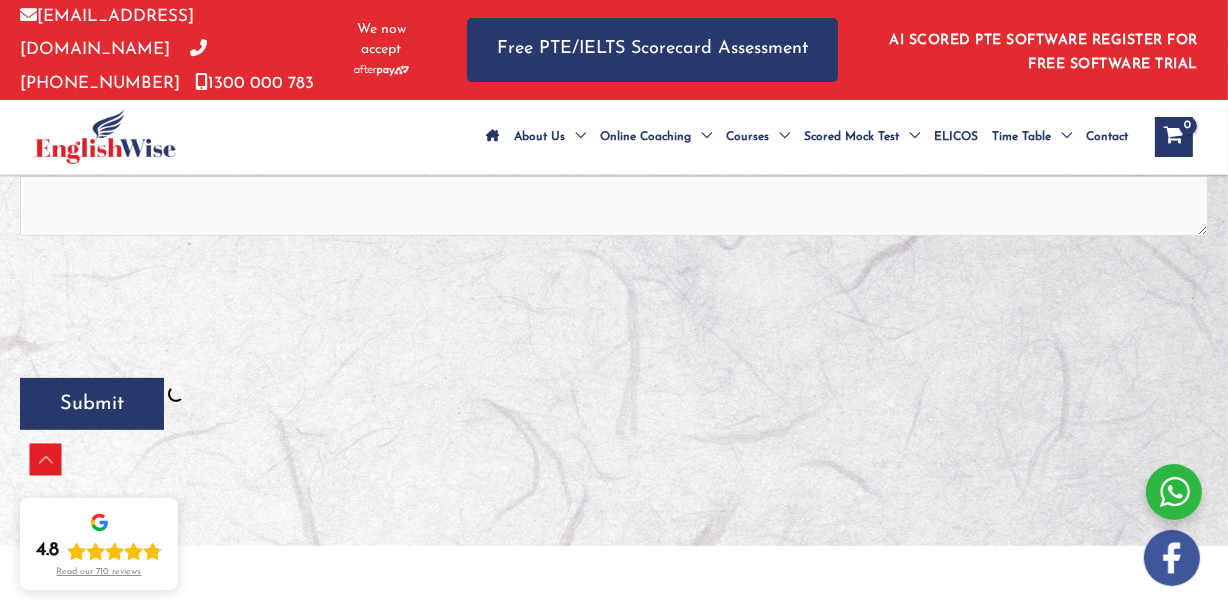 click on "Submit" at bounding box center [92, 404] 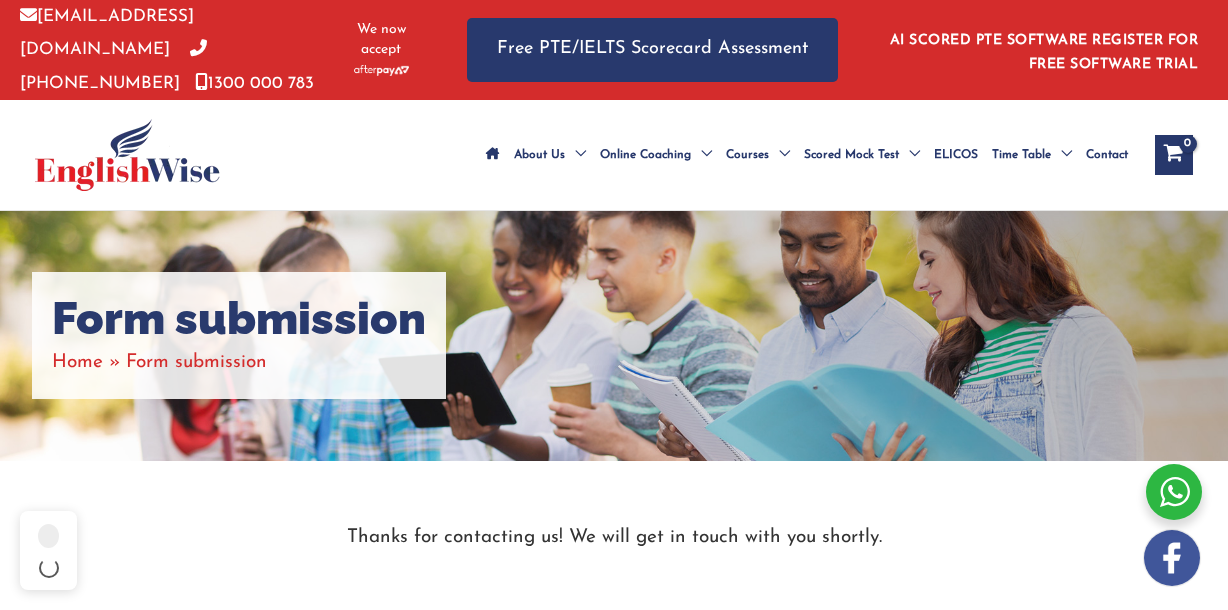 scroll, scrollTop: 295, scrollLeft: 0, axis: vertical 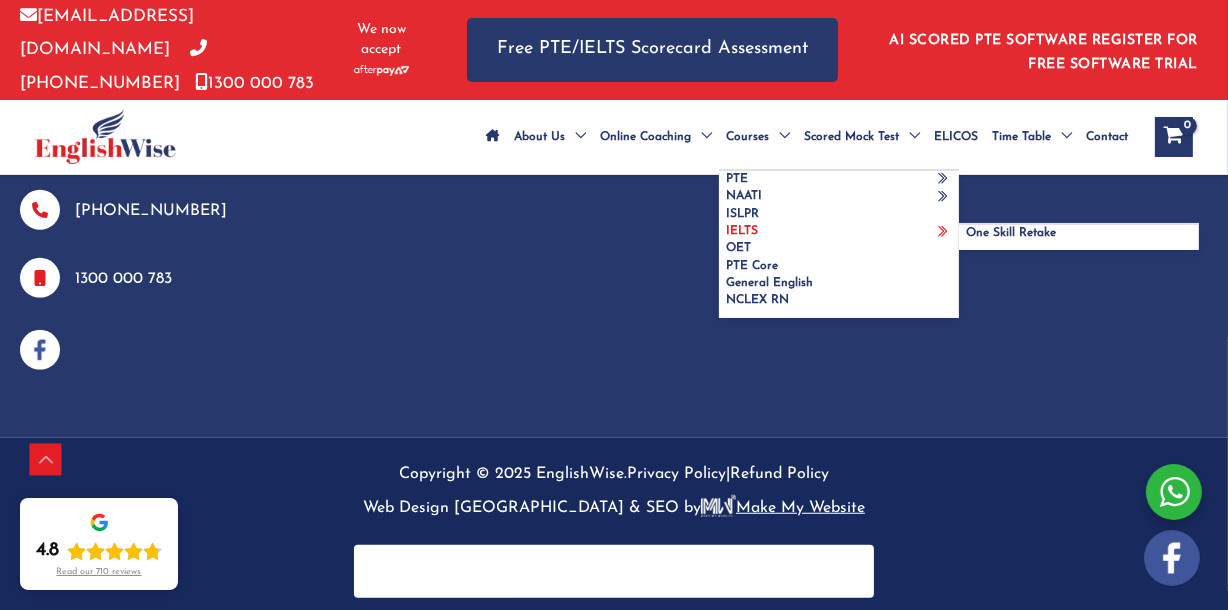 click on "IELTS" at bounding box center [742, 231] 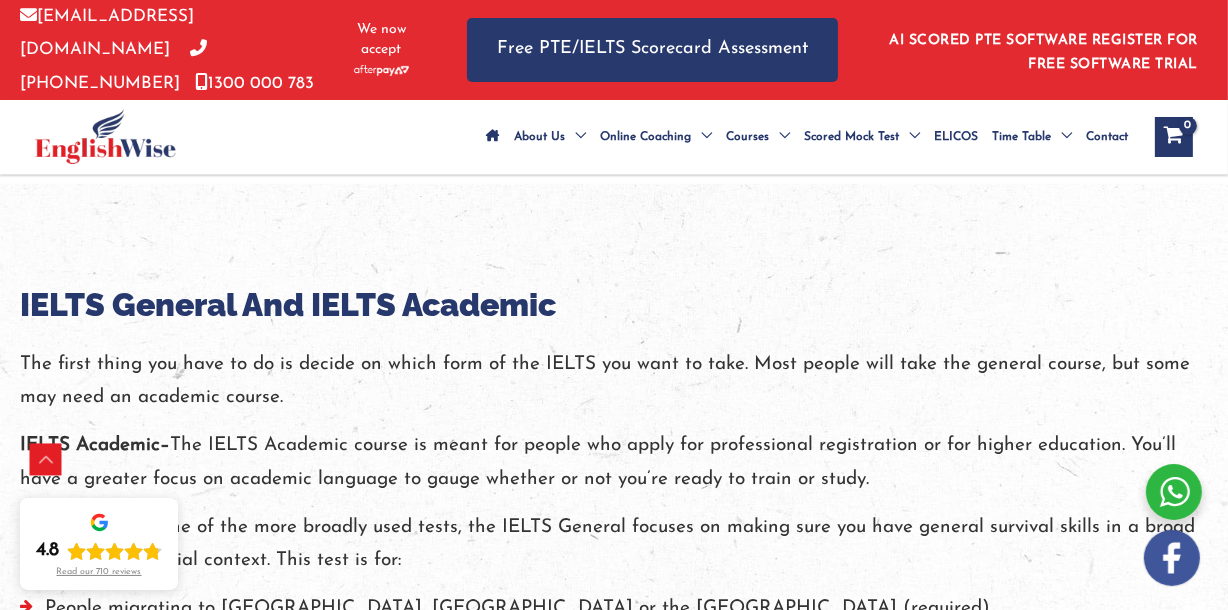 scroll, scrollTop: 675, scrollLeft: 0, axis: vertical 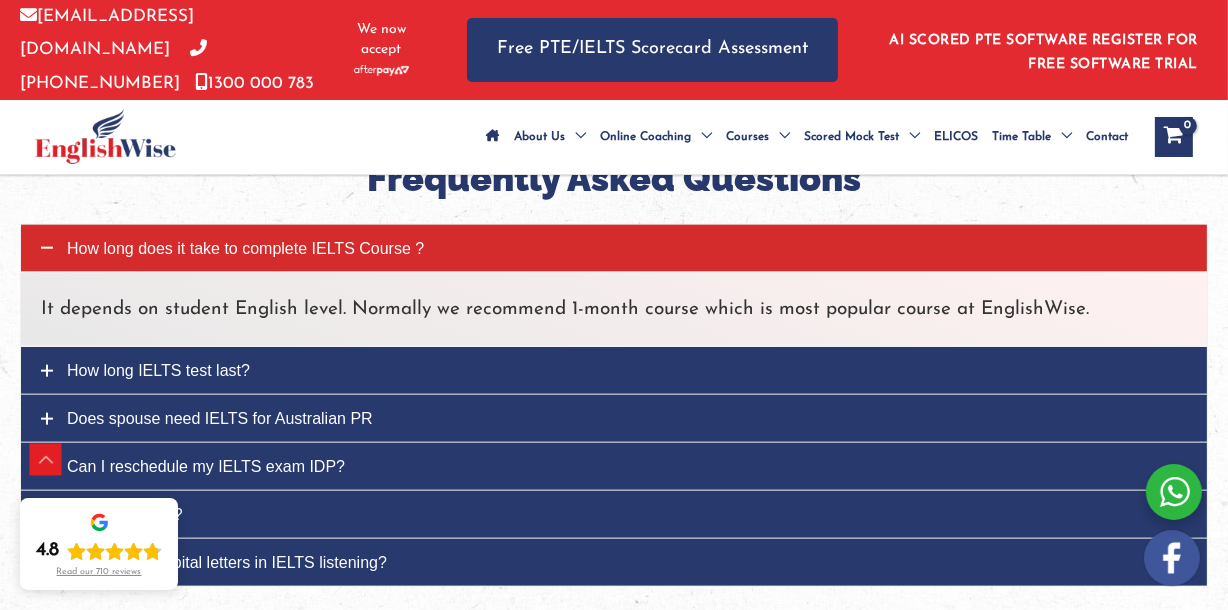 click on "How long IELTS test last?" at bounding box center (614, 370) 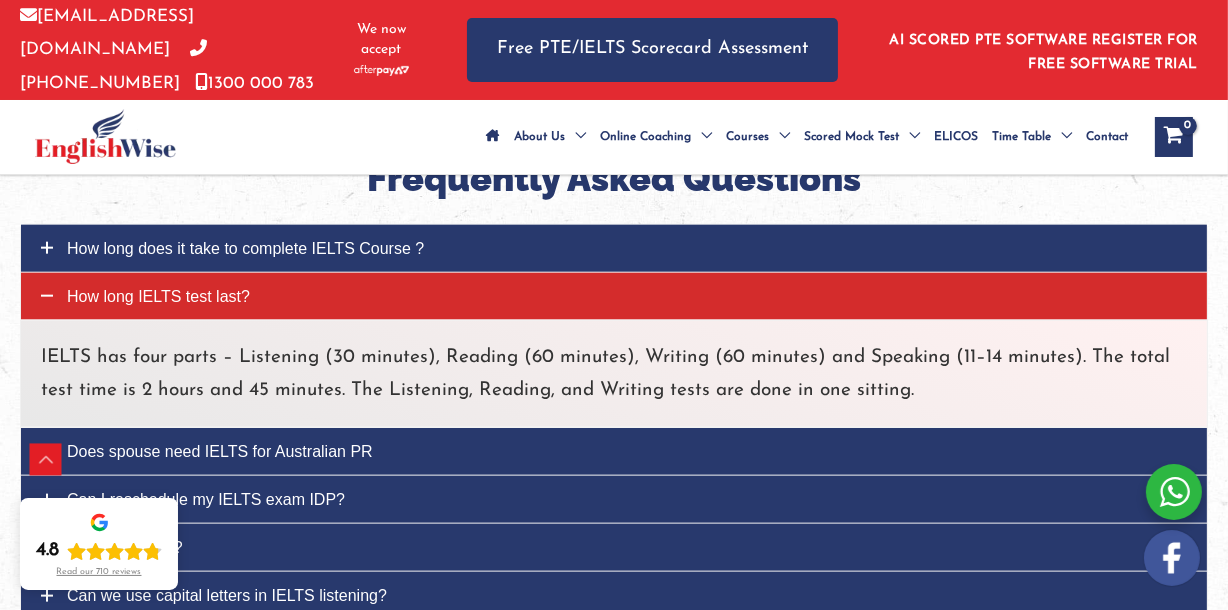scroll, scrollTop: 2543, scrollLeft: 0, axis: vertical 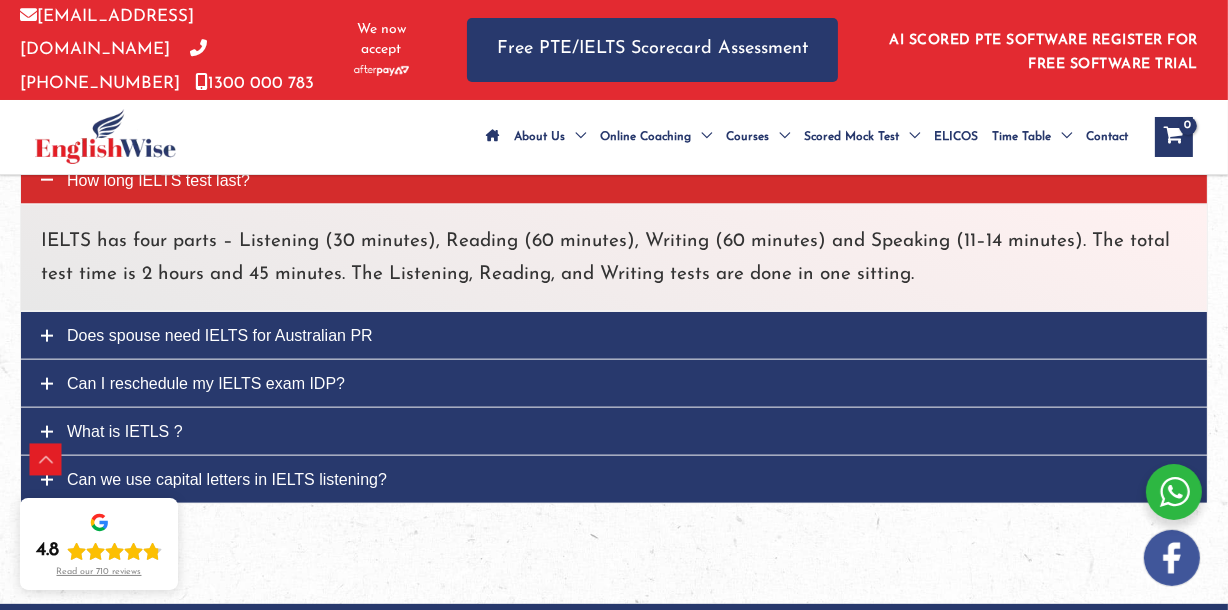 click on "Does spouse need IELTS for Australian PR" at bounding box center (614, 335) 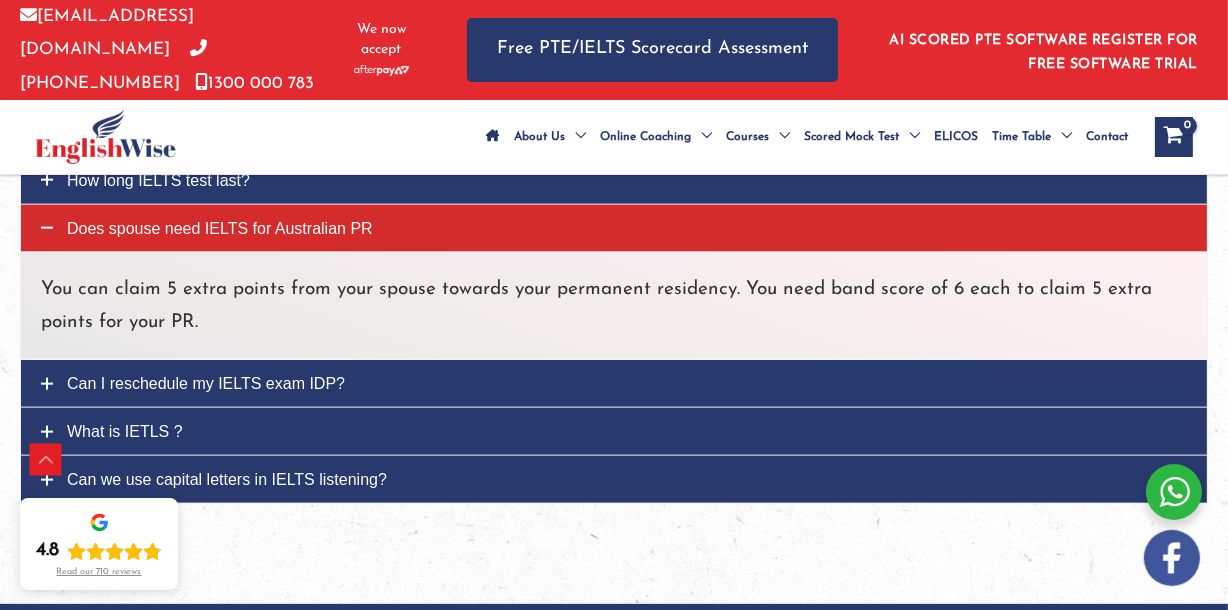 drag, startPoint x: 270, startPoint y: 345, endPoint x: 496, endPoint y: 328, distance: 226.63847 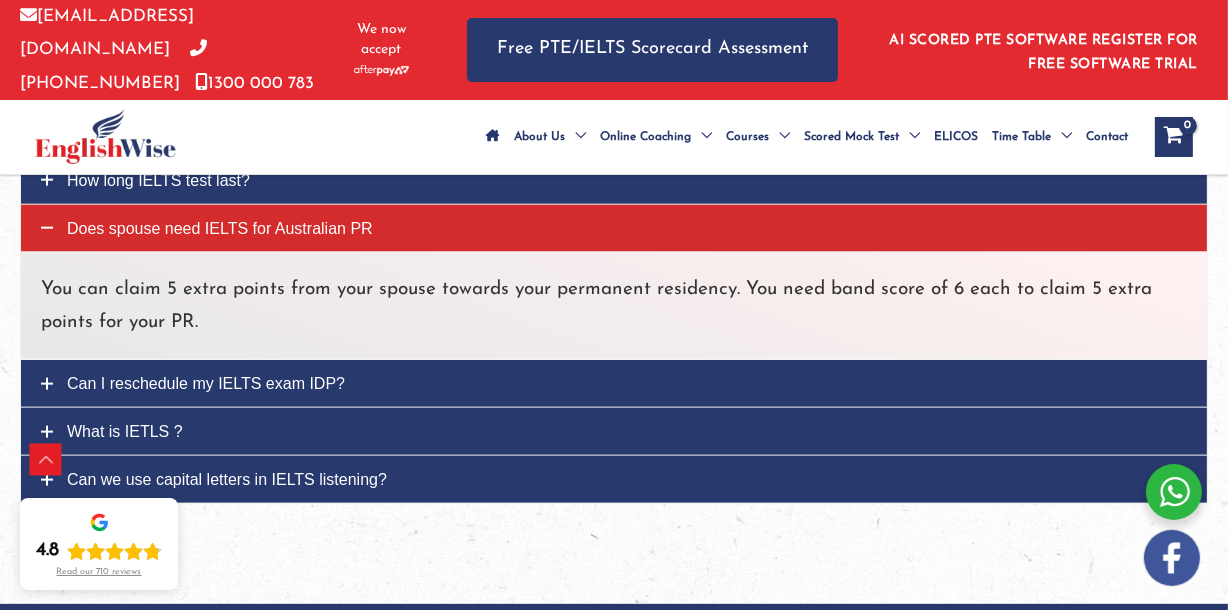 click on "Can I reschedule my IELTS exam IDP?" at bounding box center (614, 383) 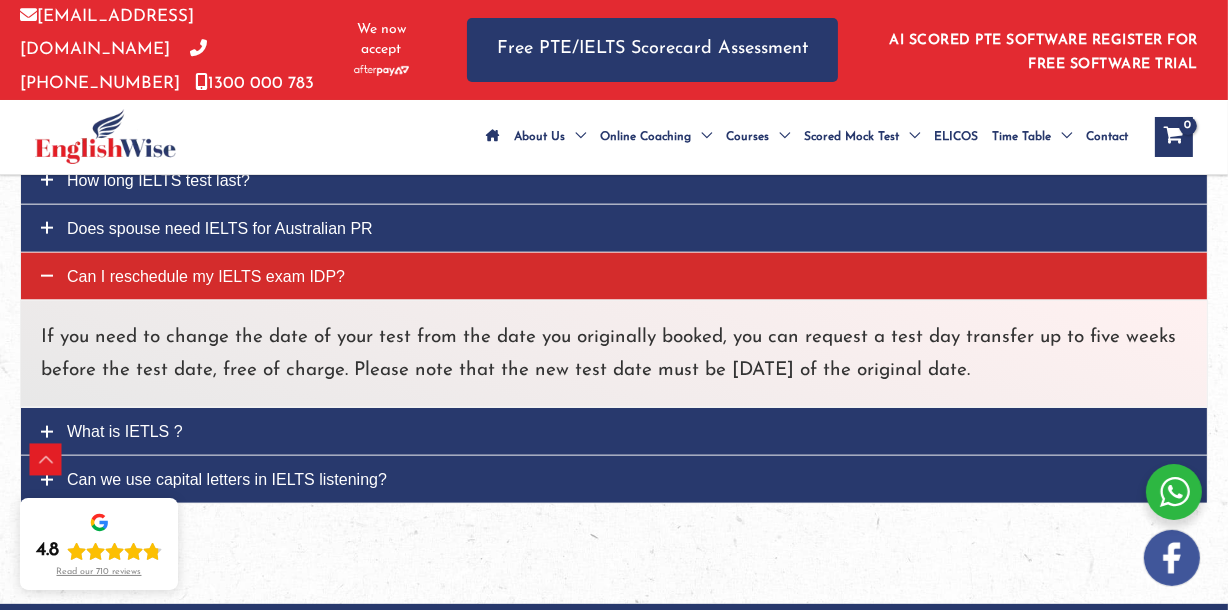 click on "What is IETLS ?" at bounding box center [614, 431] 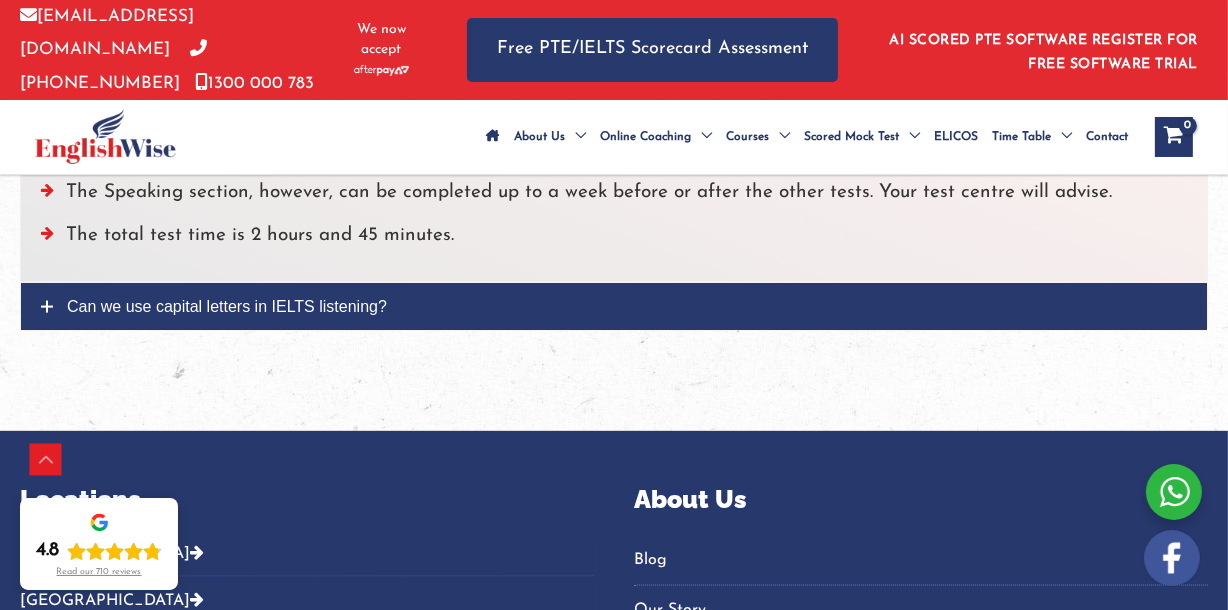 scroll, scrollTop: 2906, scrollLeft: 0, axis: vertical 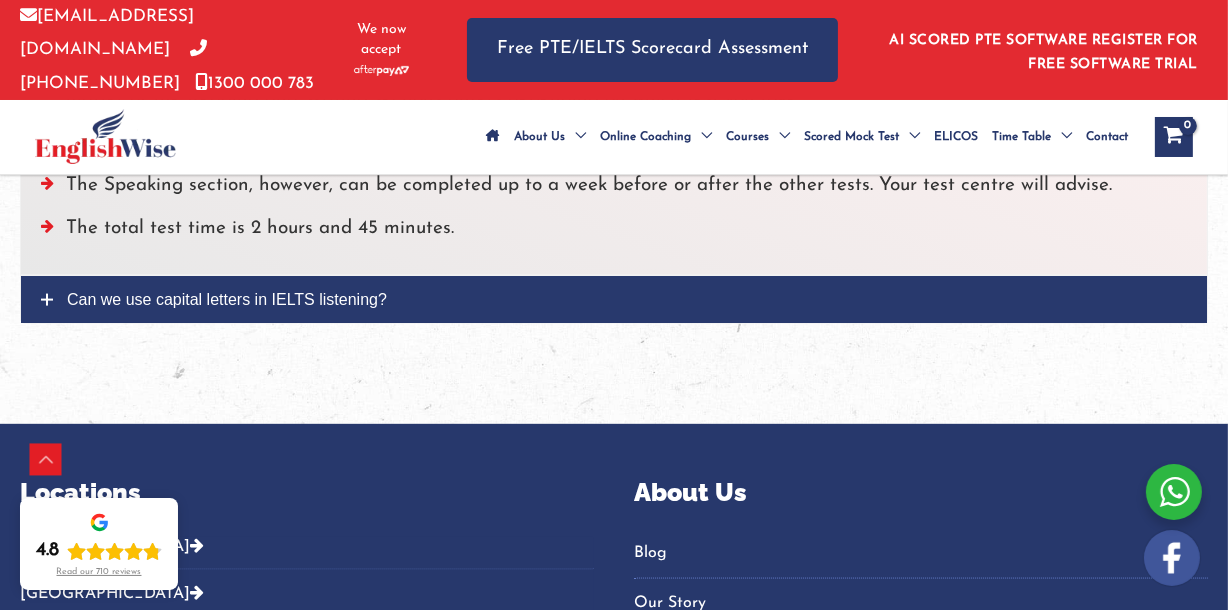 click on "Can we use capital letters in IELTS listening?" at bounding box center [614, 299] 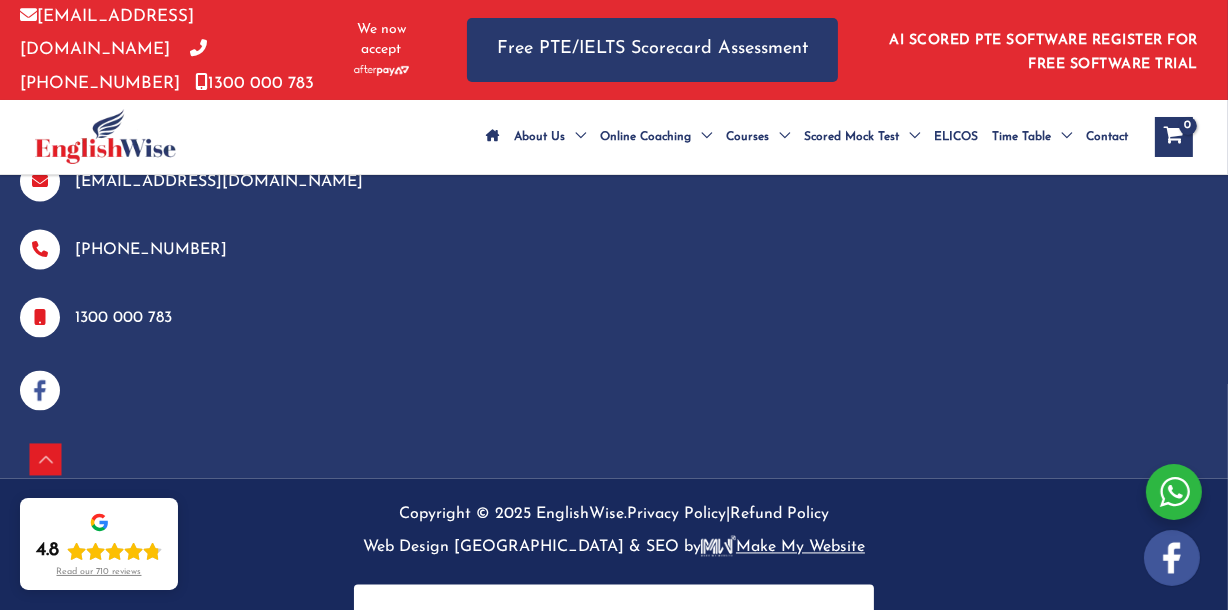 scroll, scrollTop: 3835, scrollLeft: 0, axis: vertical 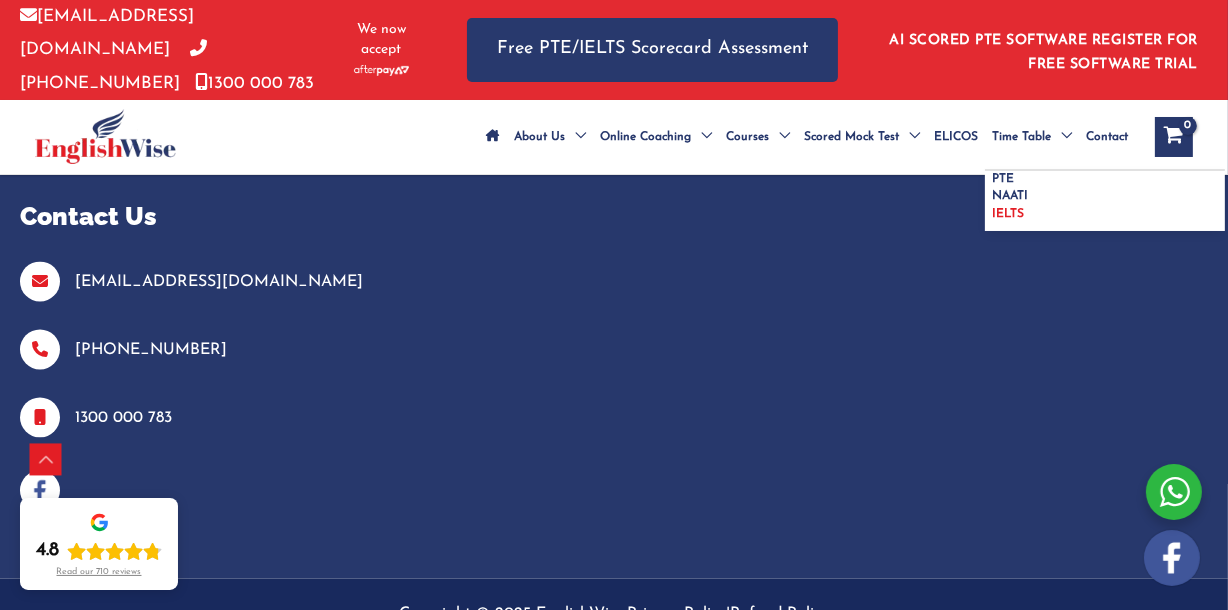 click on "IELTS" at bounding box center [1105, 218] 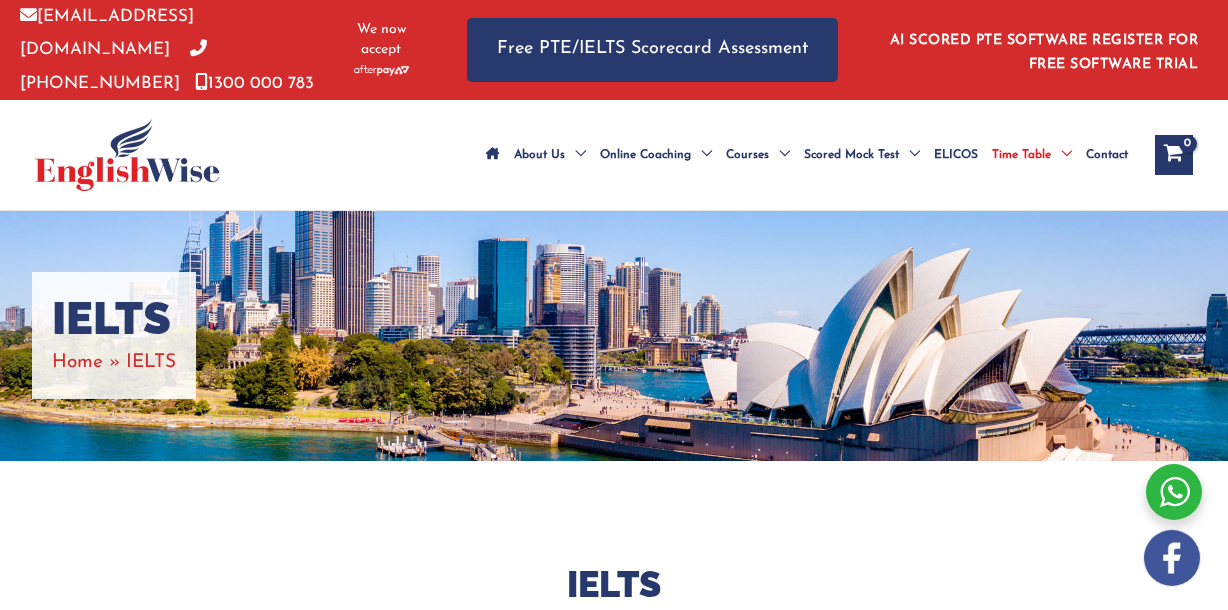 scroll, scrollTop: 0, scrollLeft: 0, axis: both 